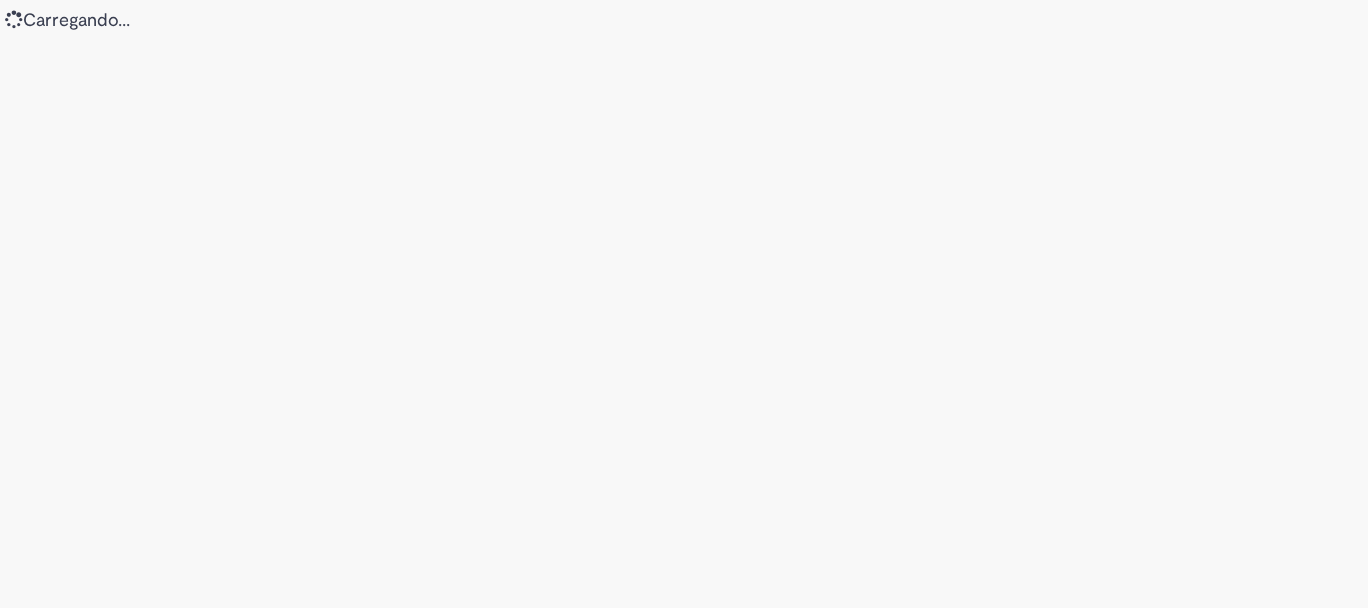 scroll, scrollTop: 0, scrollLeft: 0, axis: both 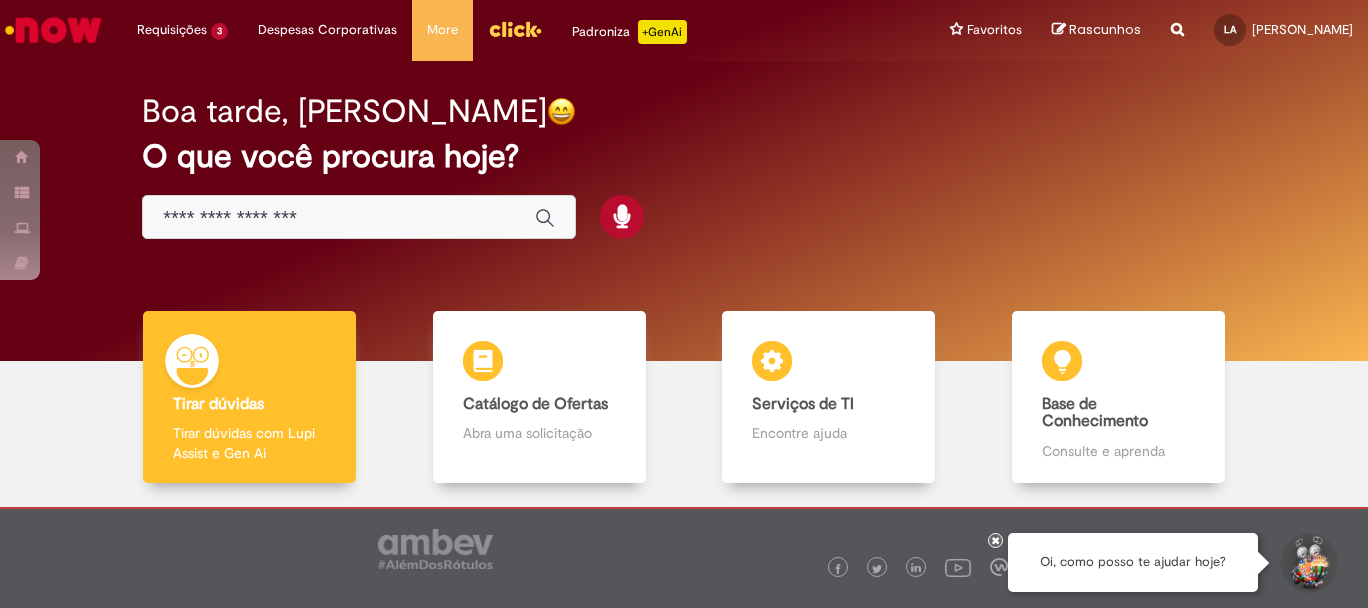 click at bounding box center (358, 217) 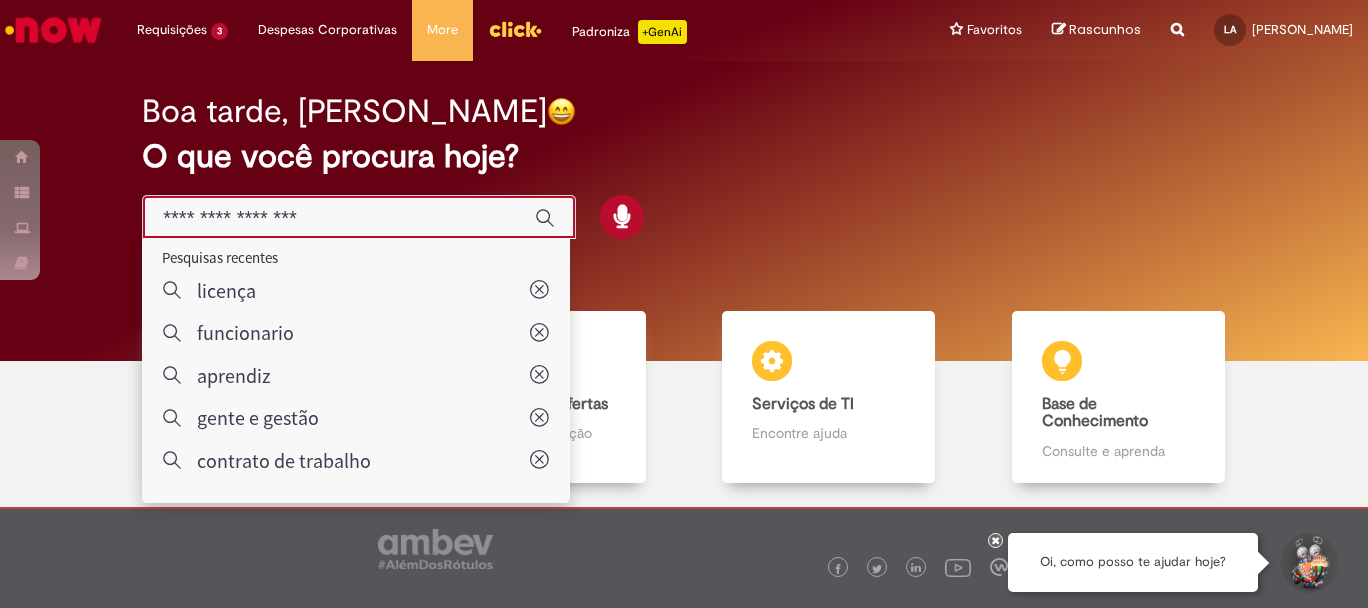 click at bounding box center [338, 218] 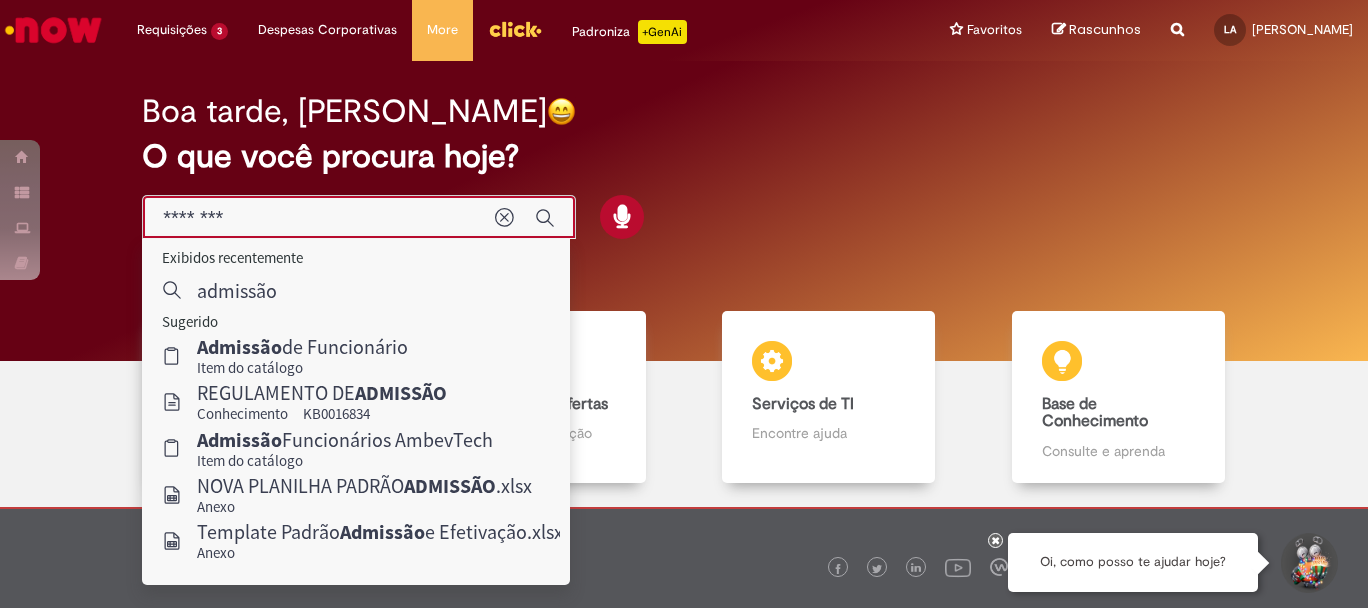 type on "********" 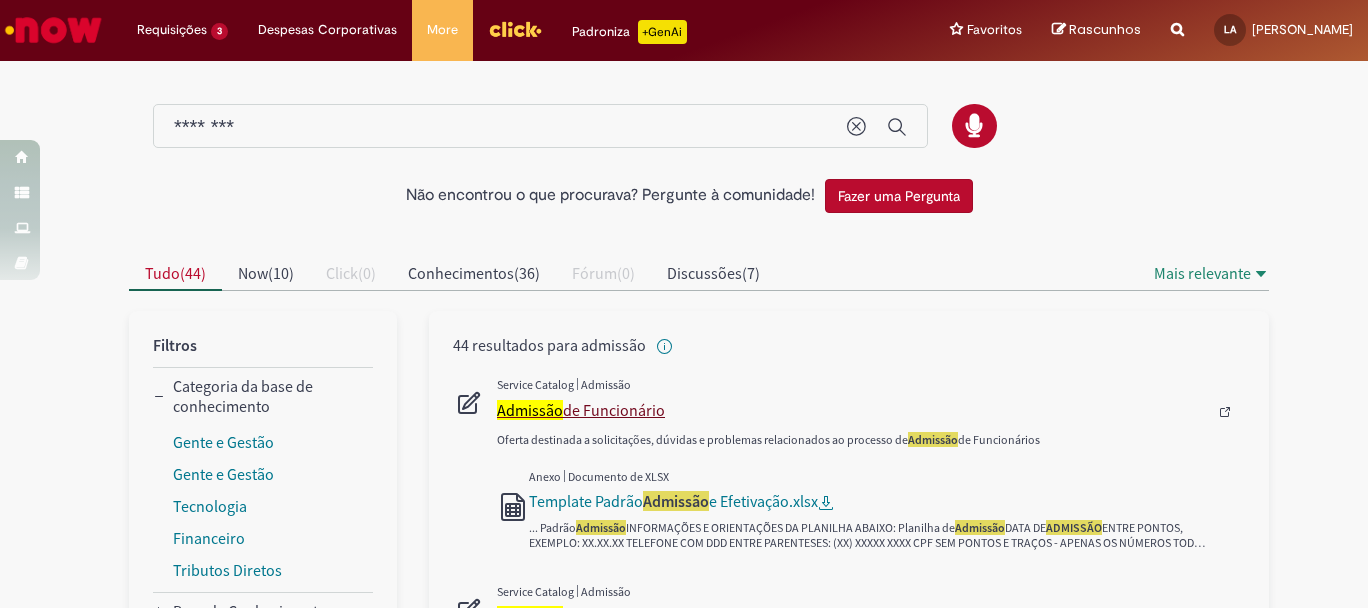 click on "Admissão" at bounding box center [530, 410] 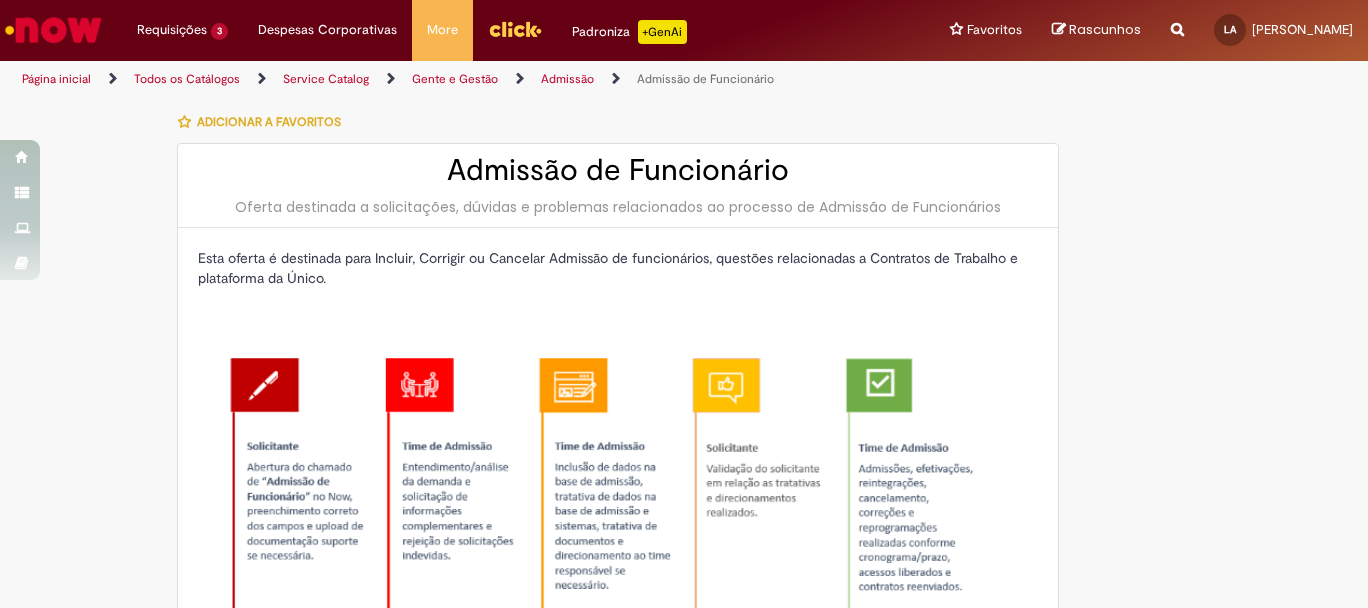 type on "********" 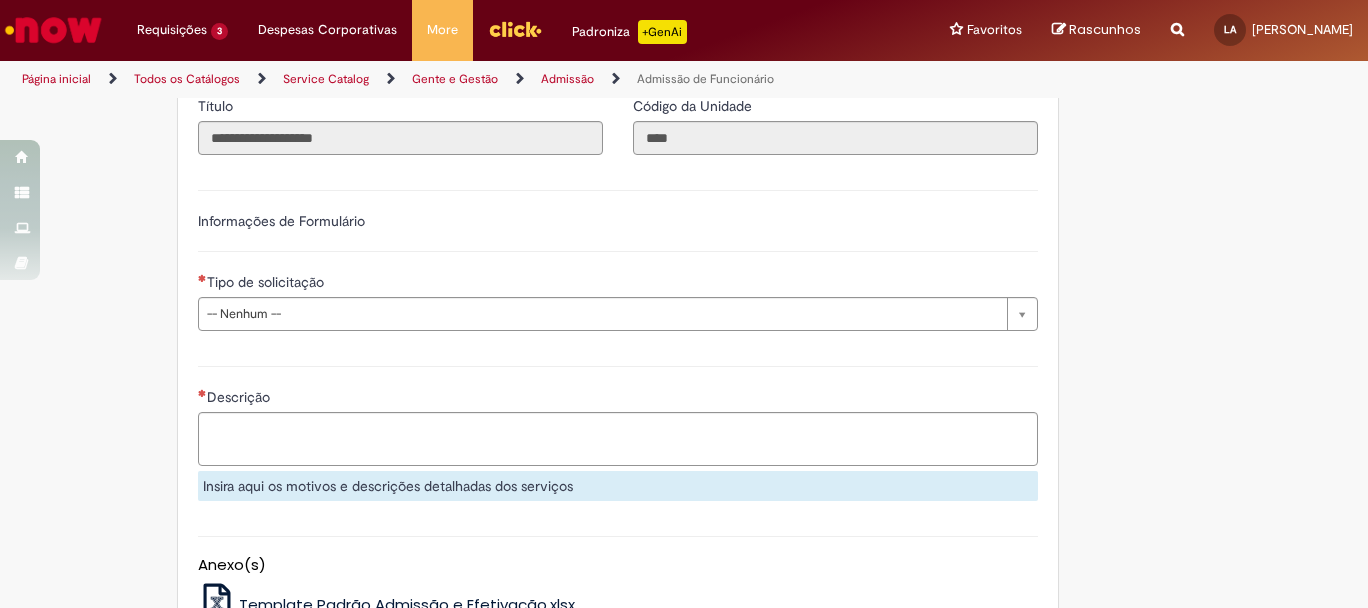 scroll, scrollTop: 977, scrollLeft: 0, axis: vertical 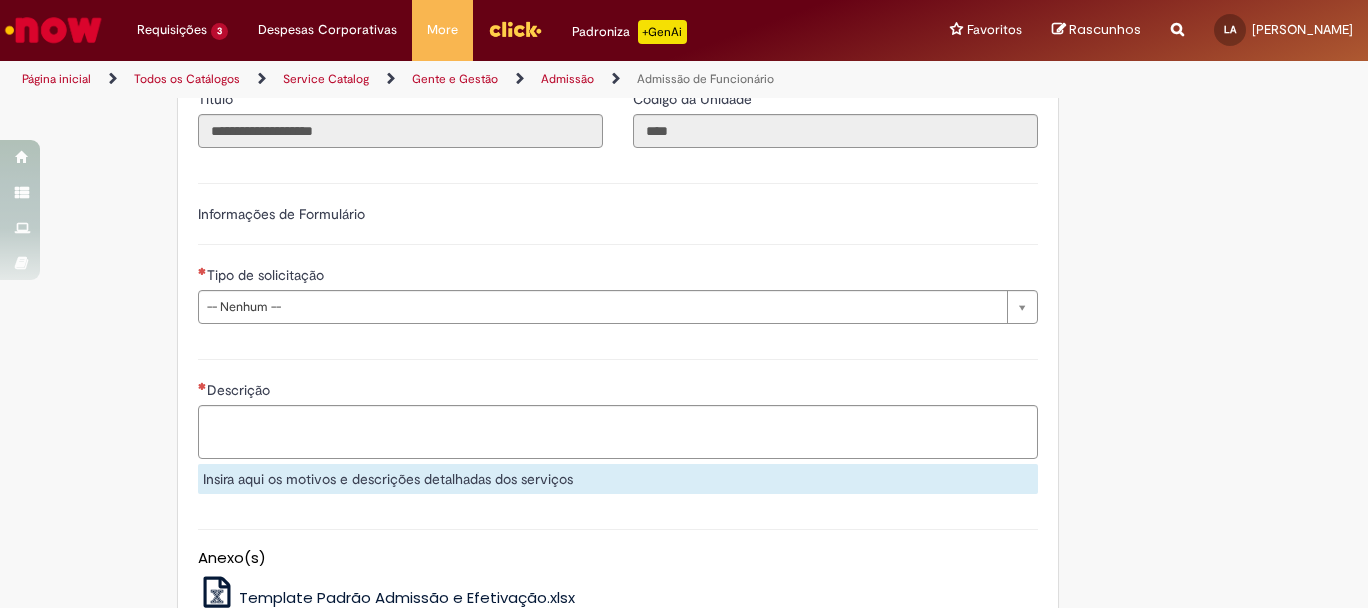 click on "**********" at bounding box center (618, 251) 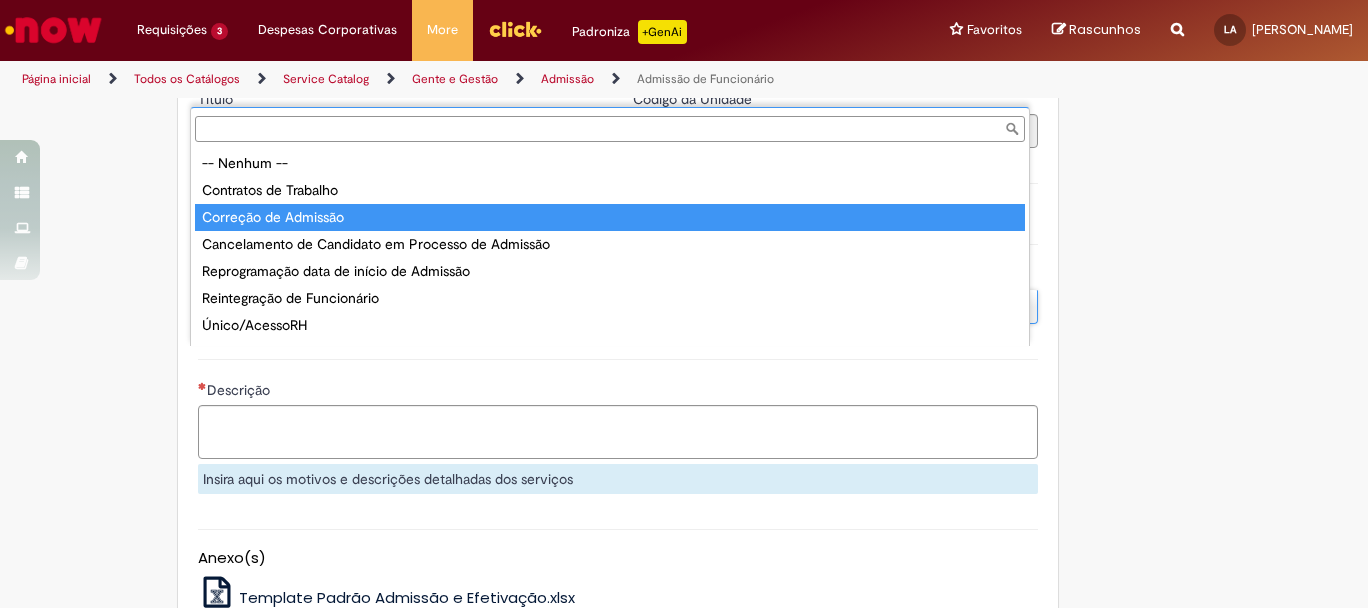 type on "**********" 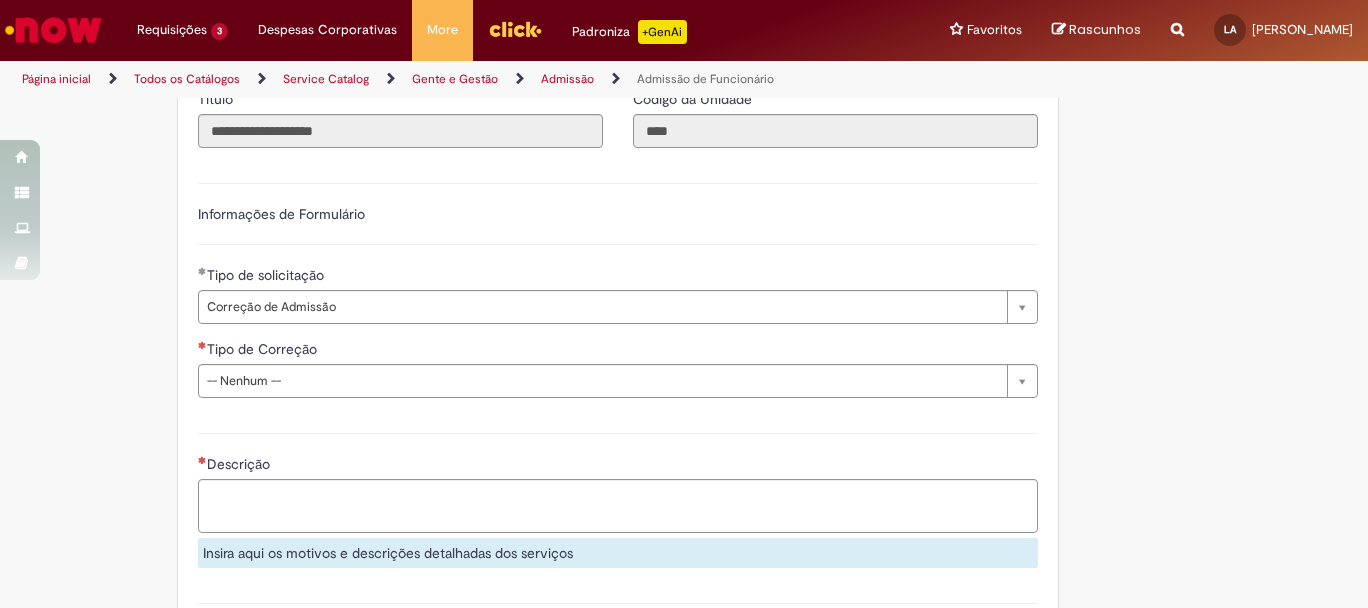 click on "Tire dúvidas com LupiAssist    +GenAI
Oi! Eu sou LupiAssist, uma Inteligência Artificial Generativa em constante aprendizado   Meu conteúdo é monitorado para trazer uma melhor experiência
Dúvidas comuns:
Só mais um instante, estou consultando nossas bases de conhecimento  e escrevendo a melhor resposta pra você!
Title
Lorem ipsum dolor sit amet    Fazer uma nova pergunta
Gerei esta resposta utilizando IA Generativa em conjunto com os nossos padrões. Em caso de divergência, os documentos oficiais prevalecerão.
Saiba mais em:
Ou ligue para:
E aí, te ajudei?
Sim, obrigado!" at bounding box center (684, 13) 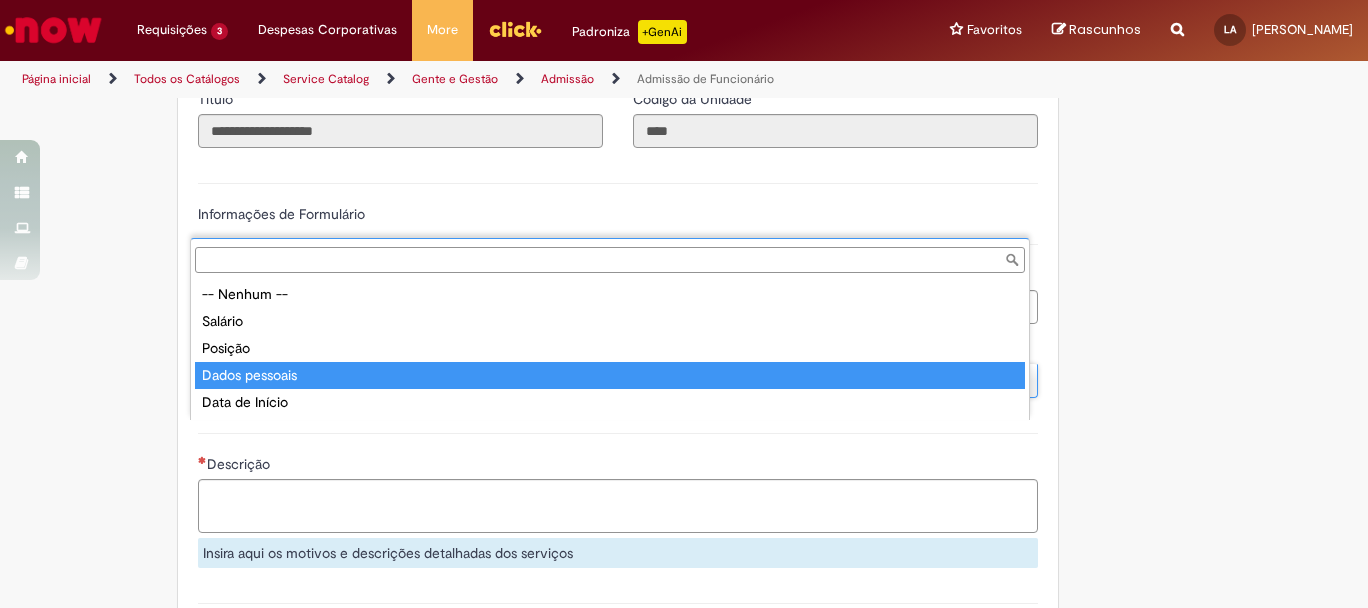 type on "**********" 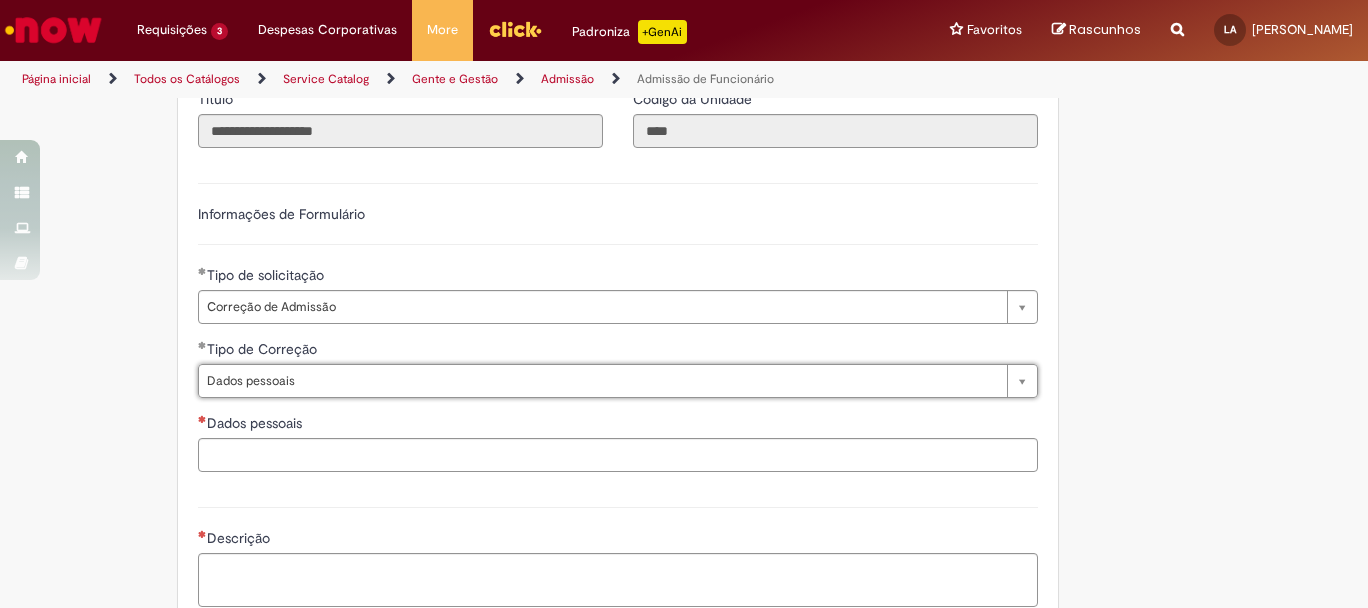 click on "Tire dúvidas com LupiAssist    +GenAI
Oi! Eu sou LupiAssist, uma Inteligência Artificial Generativa em constante aprendizado   Meu conteúdo é monitorado para trazer uma melhor experiência
Dúvidas comuns:
Só mais um instante, estou consultando nossas bases de conhecimento  e escrevendo a melhor resposta pra você!
Title
Lorem ipsum dolor sit amet    Fazer uma nova pergunta
Gerei esta resposta utilizando IA Generativa em conjunto com os nossos padrões. Em caso de divergência, os documentos oficiais prevalecerão.
Saiba mais em:
Ou ligue para:
E aí, te ajudei?
Sim, obrigado!" at bounding box center [684, 50] 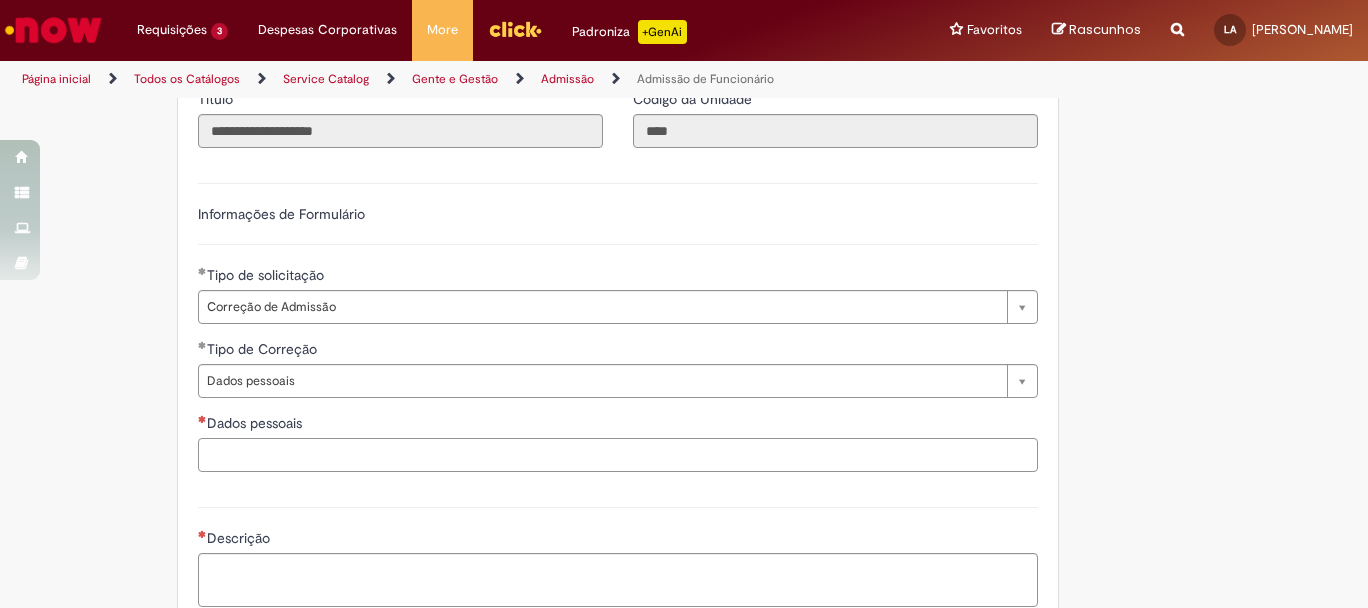 click on "Dados pessoais" at bounding box center (618, 455) 